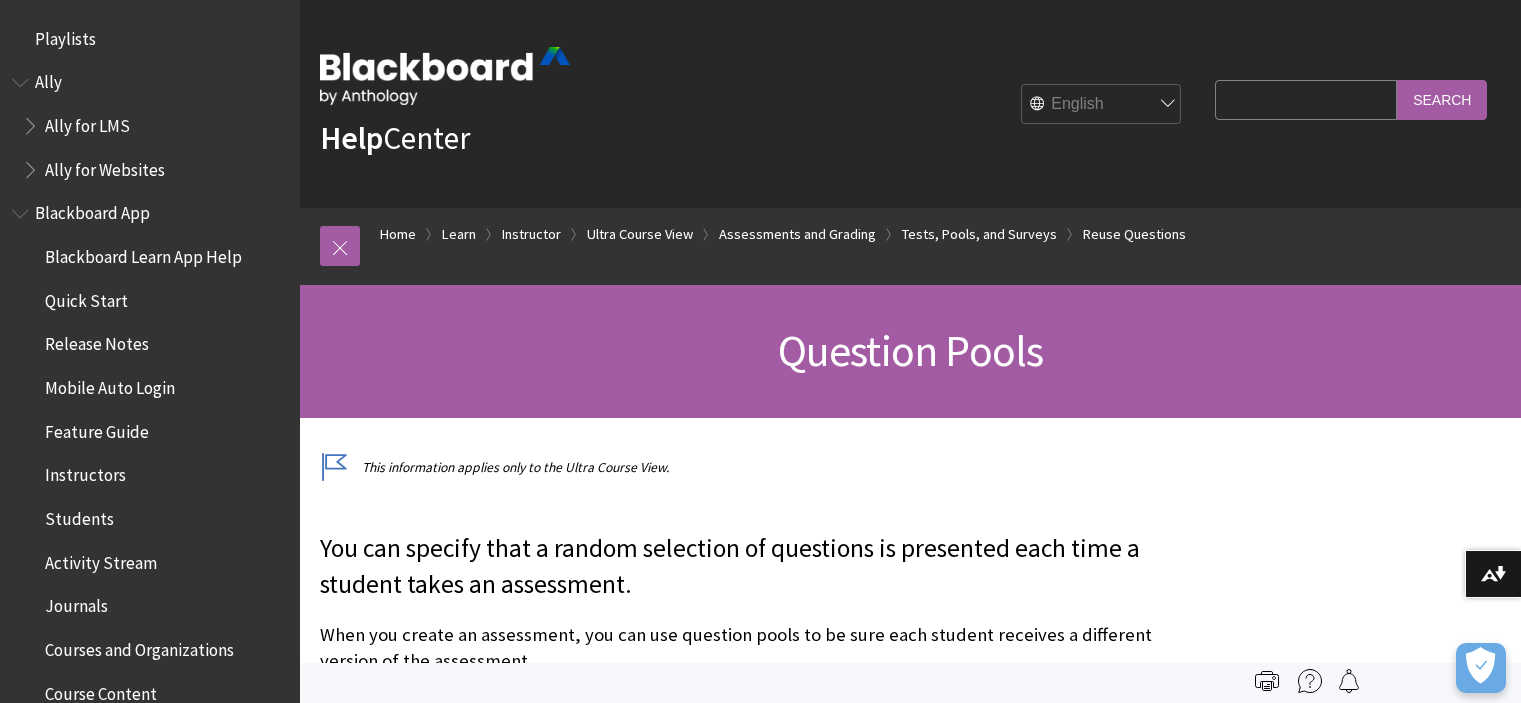scroll, scrollTop: 0, scrollLeft: 0, axis: both 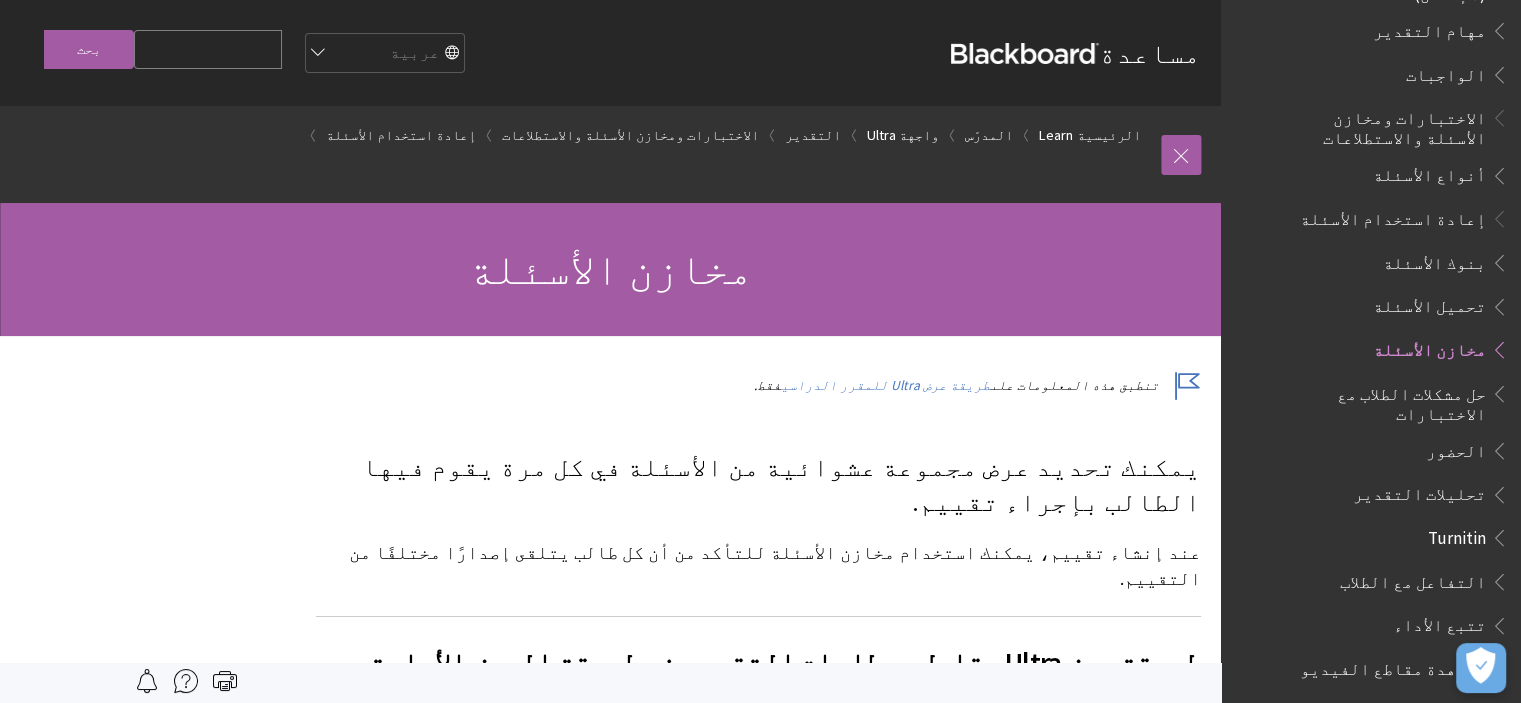 click on "مخازن الأسئلة" at bounding box center (1429, 346) 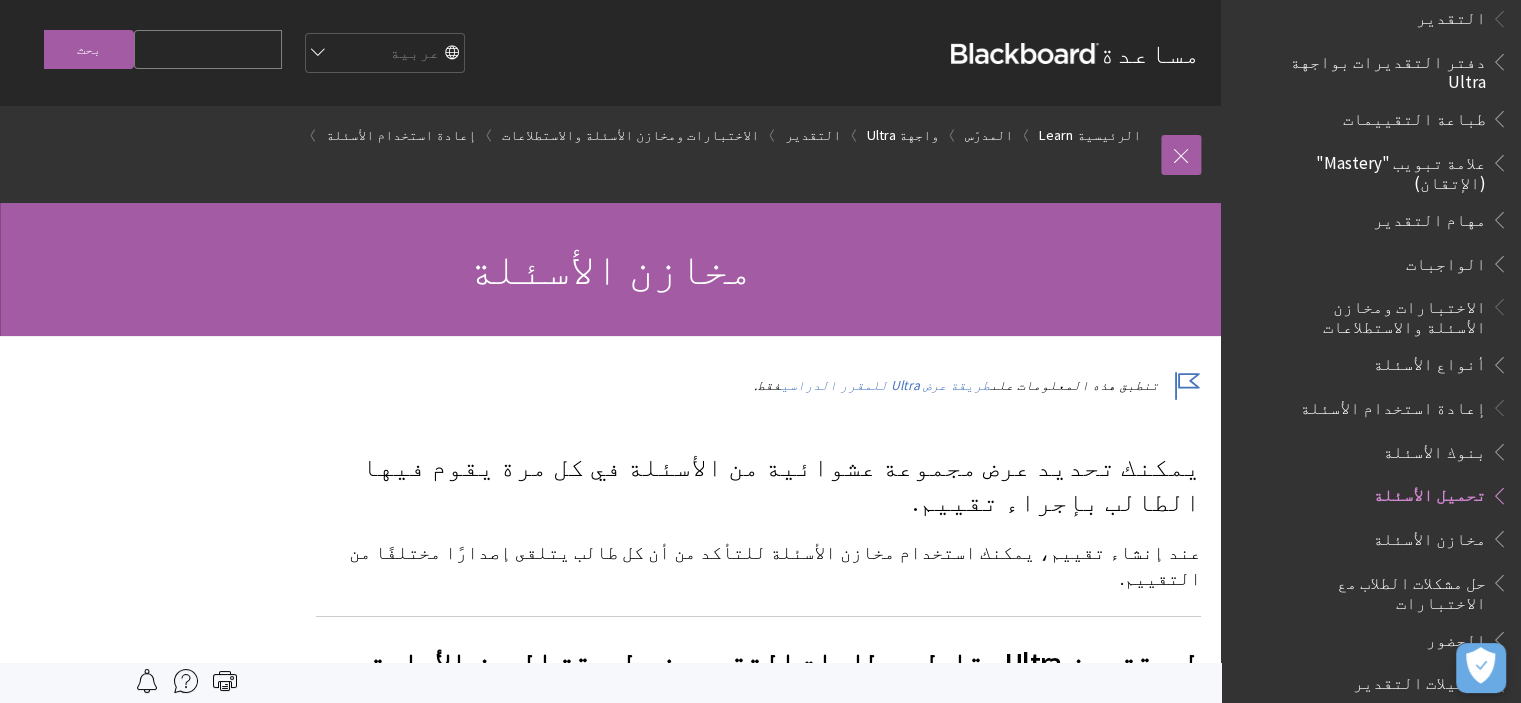 scroll, scrollTop: 2269, scrollLeft: 0, axis: vertical 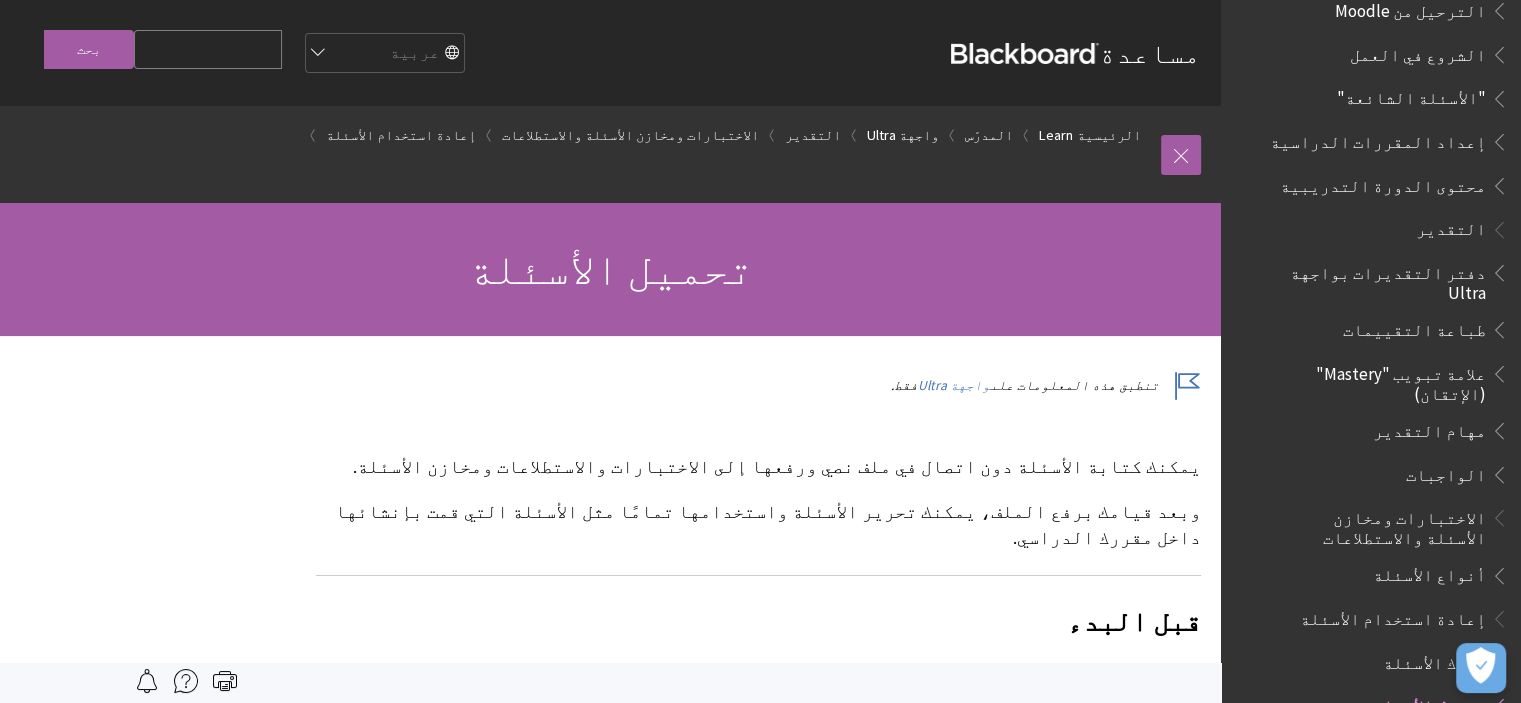 click on "الاختبارات ومخازن الأسئلة والاستطلاعات" at bounding box center (1380, 524) 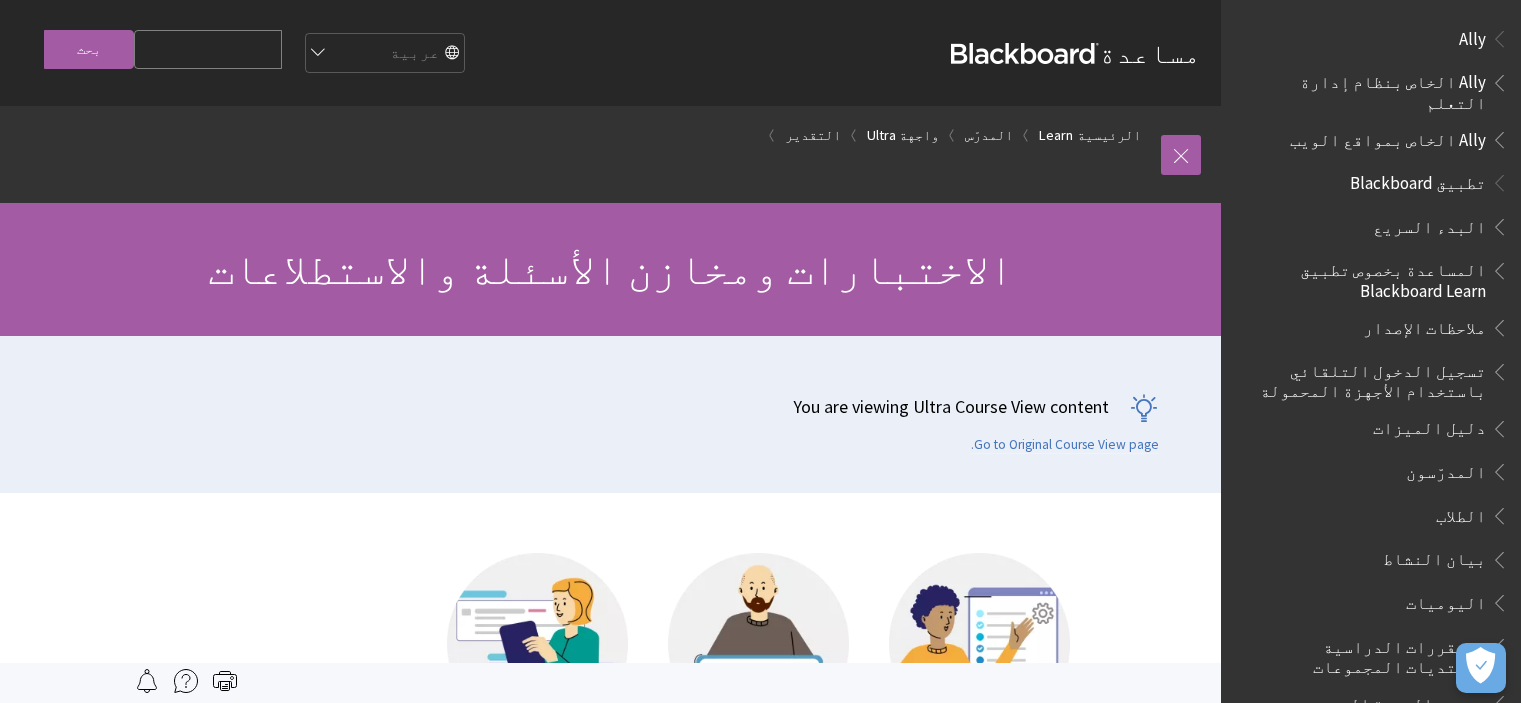 scroll, scrollTop: 0, scrollLeft: 0, axis: both 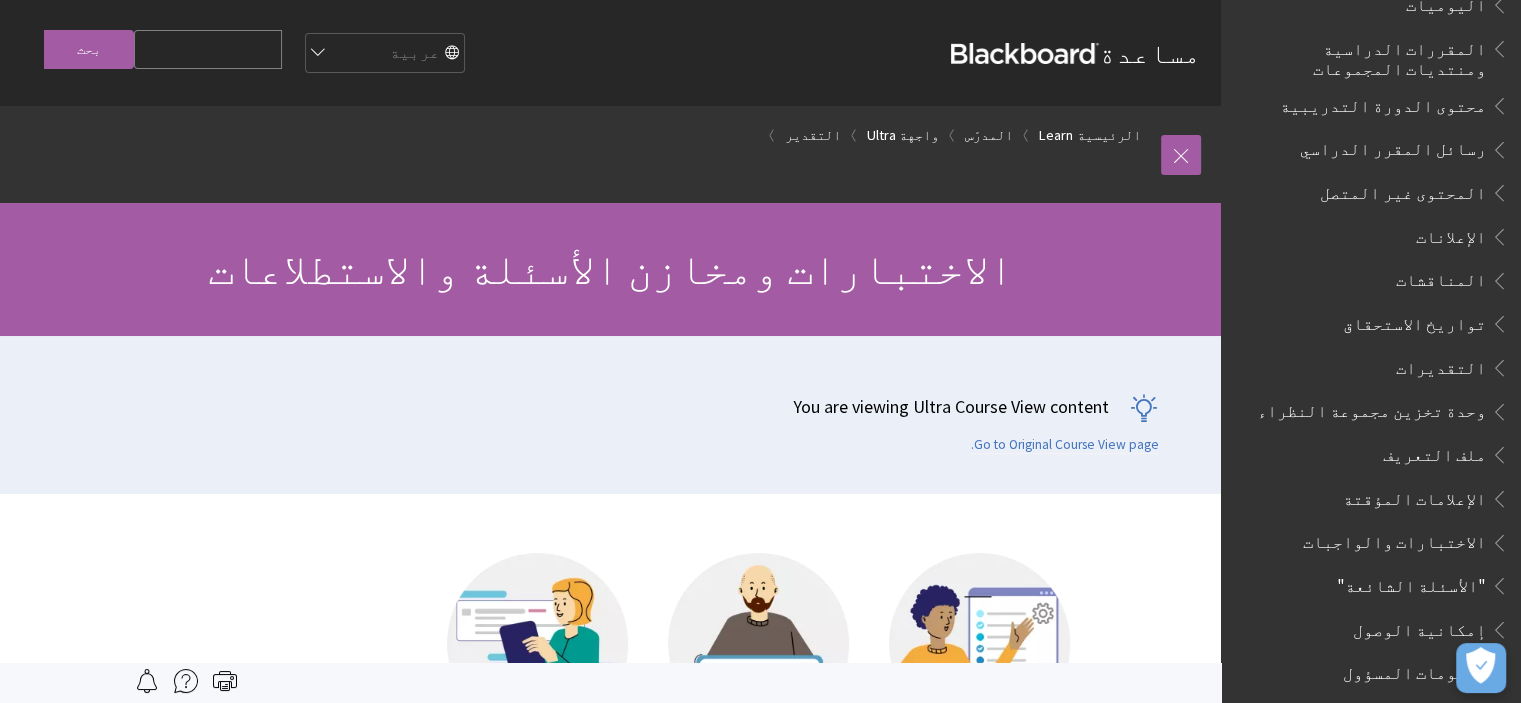 click on "الاختبارات والواجبات" at bounding box center [1394, 539] 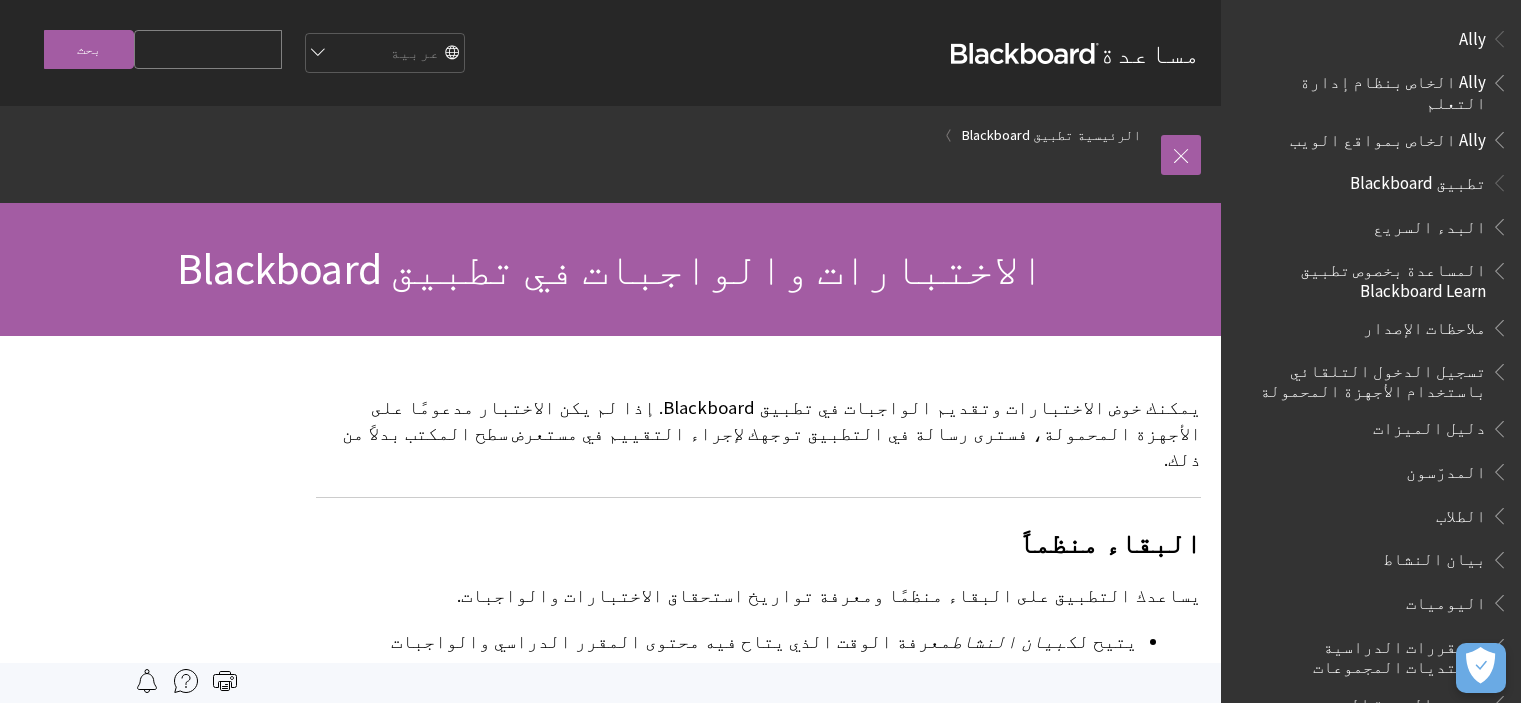 scroll, scrollTop: 0, scrollLeft: 0, axis: both 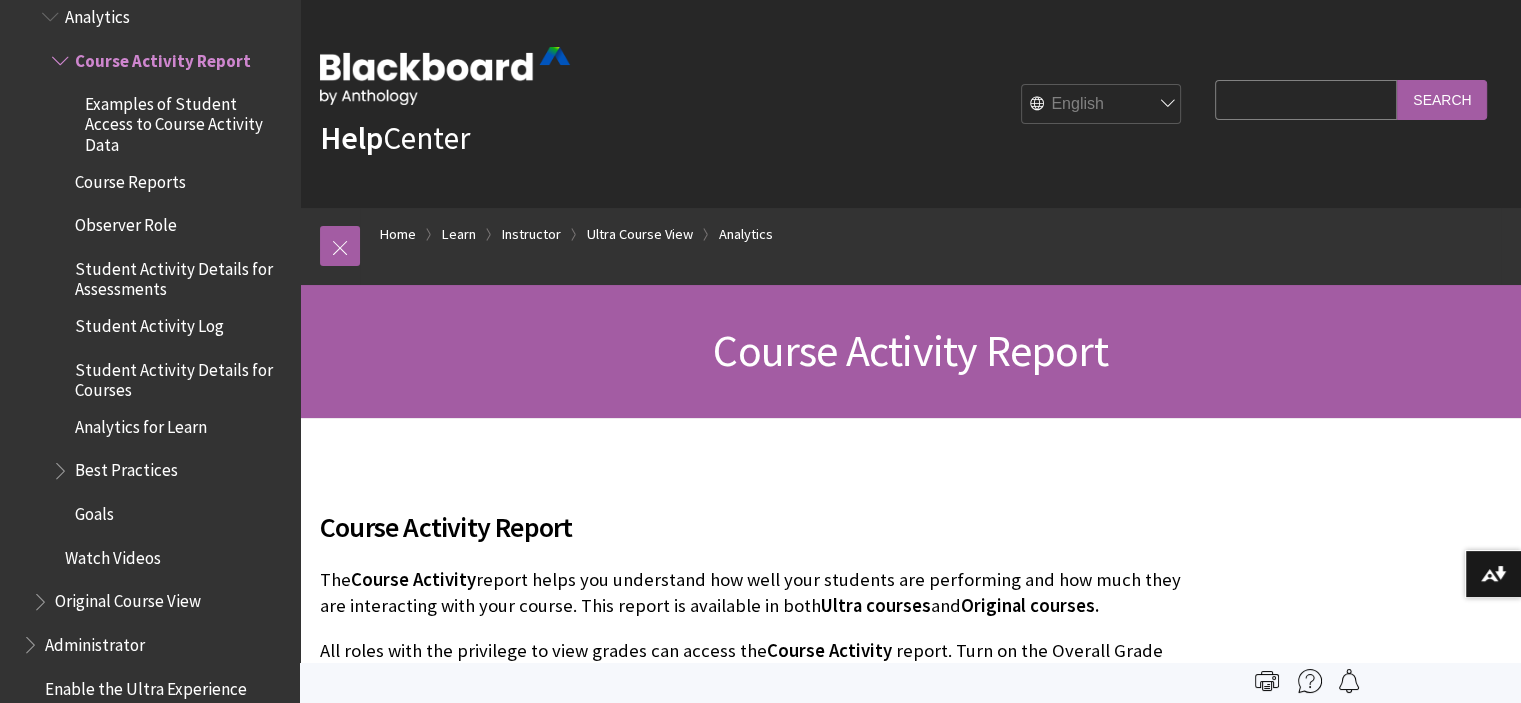 click on "English عربية Català Cymraeg Deutsch Español Suomi Français עברית Italiano 日本語 한국어 Nederlands Norsk (Bokmål) Português, [GEOGRAPHIC_DATA] Русский Svenska Türkçe 简体中文 Français Canadien" at bounding box center [1102, 105] 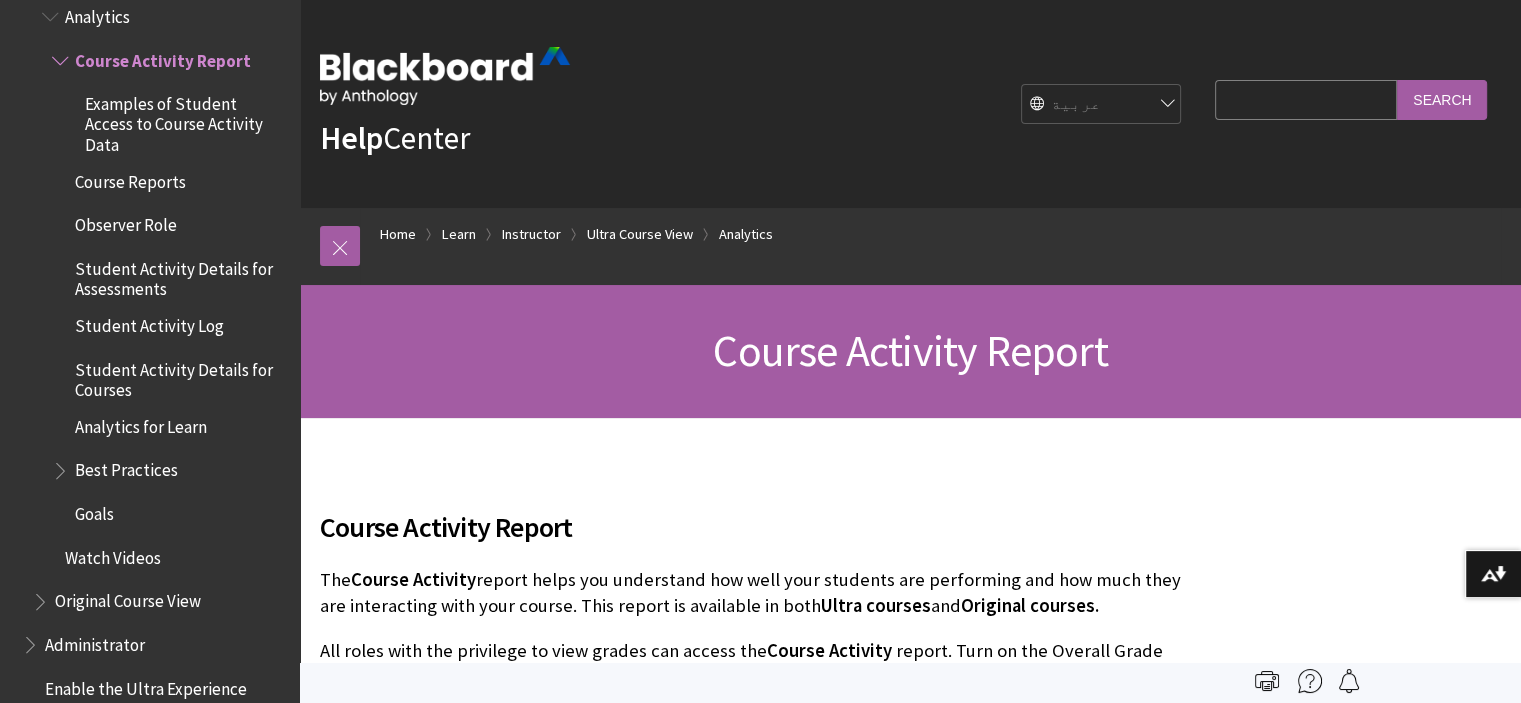 click on "English عربية Català Cymraeg Deutsch Español Suomi Français עברית Italiano 日本語 한국어 Nederlands Norsk (Bokmål) Português, [GEOGRAPHIC_DATA] Русский Svenska Türkçe 简体中文 Français Canadien" at bounding box center (1102, 105) 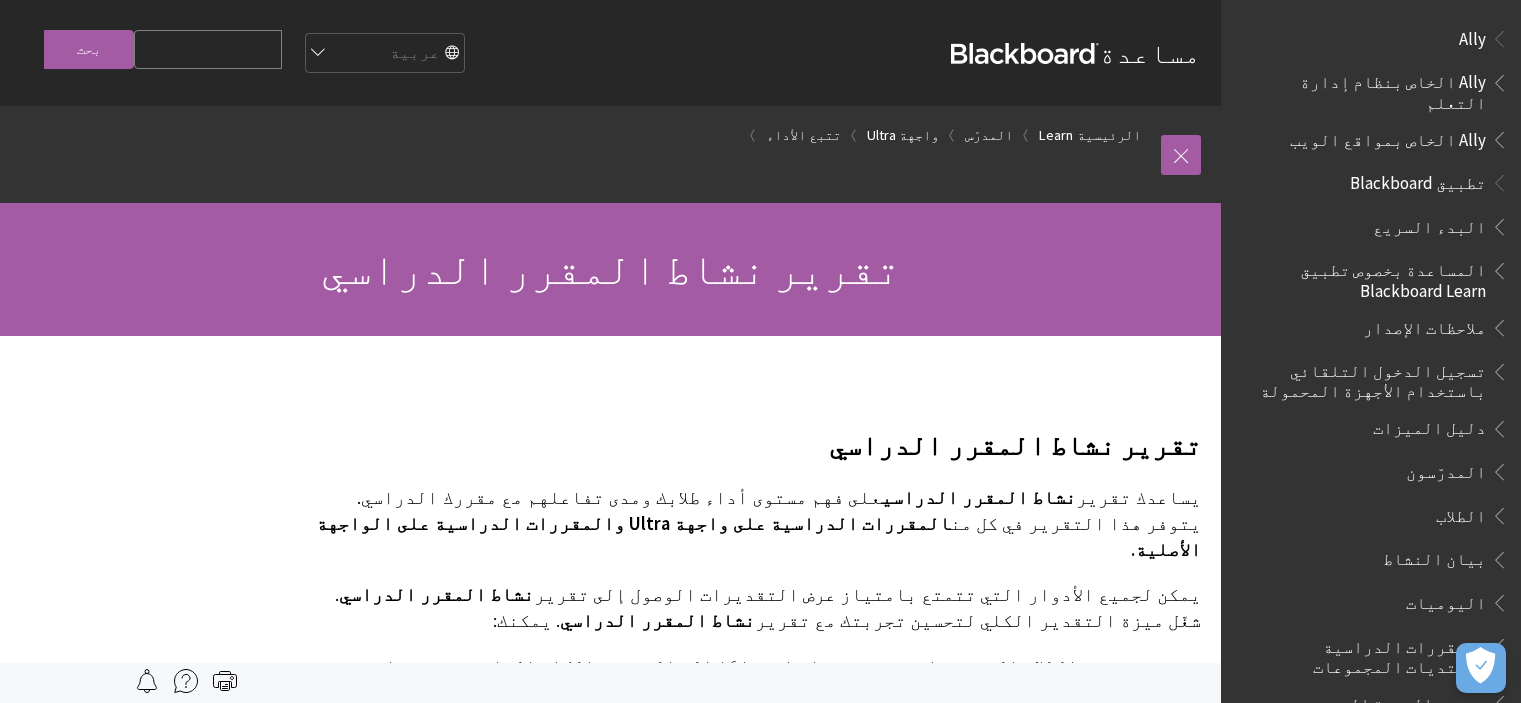 scroll, scrollTop: 0, scrollLeft: 0, axis: both 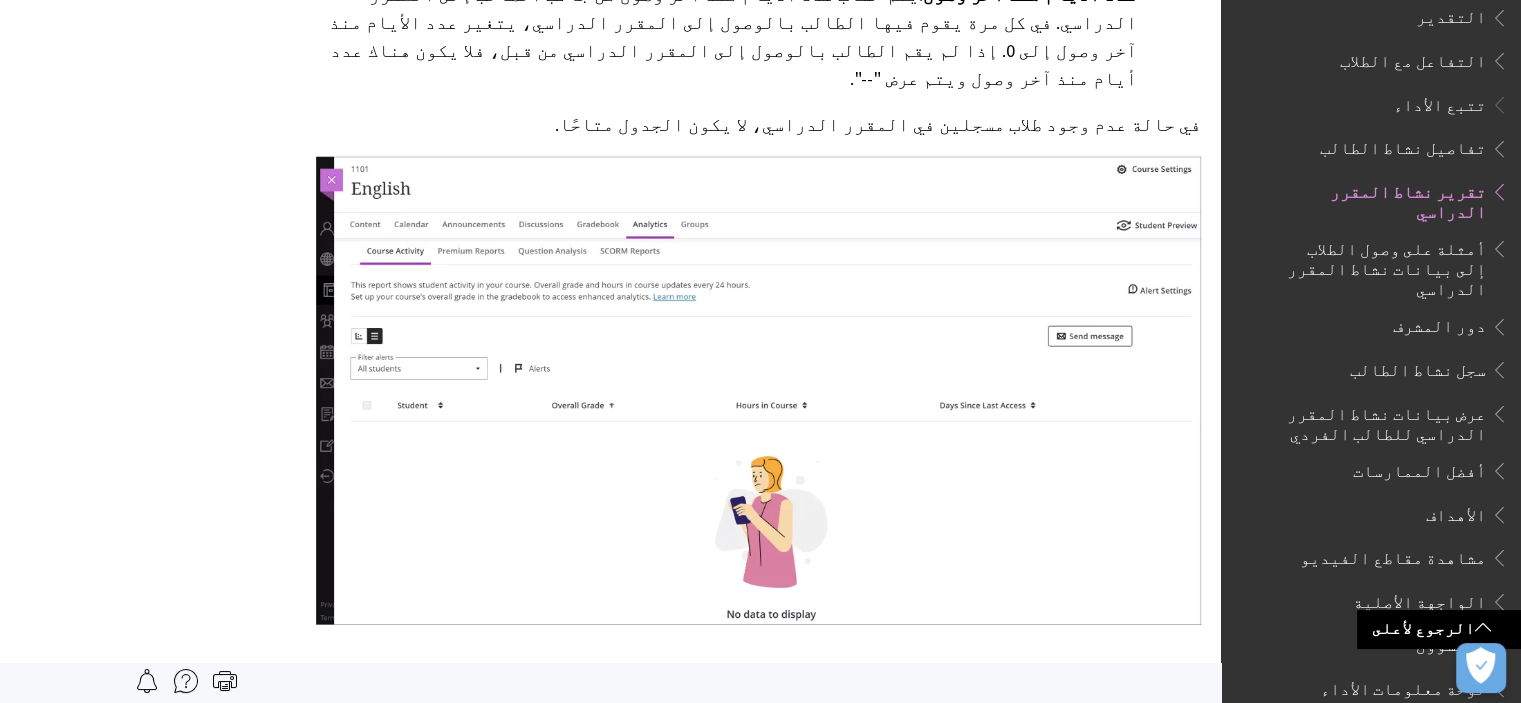 click on "أمثلة على وصول الطلاب إلى بيانات نشاط المقرر الدراسي" at bounding box center [1385, 265] 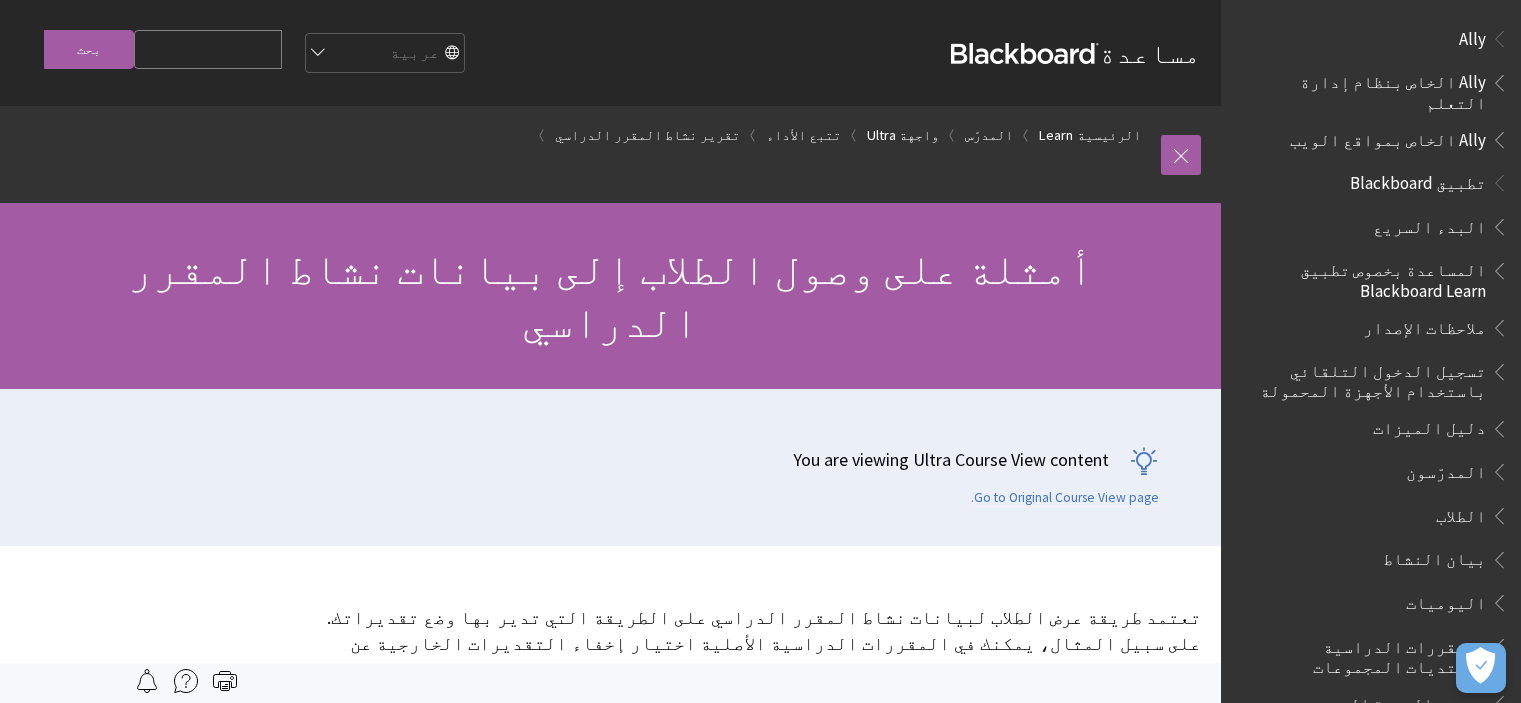 scroll, scrollTop: 0, scrollLeft: 0, axis: both 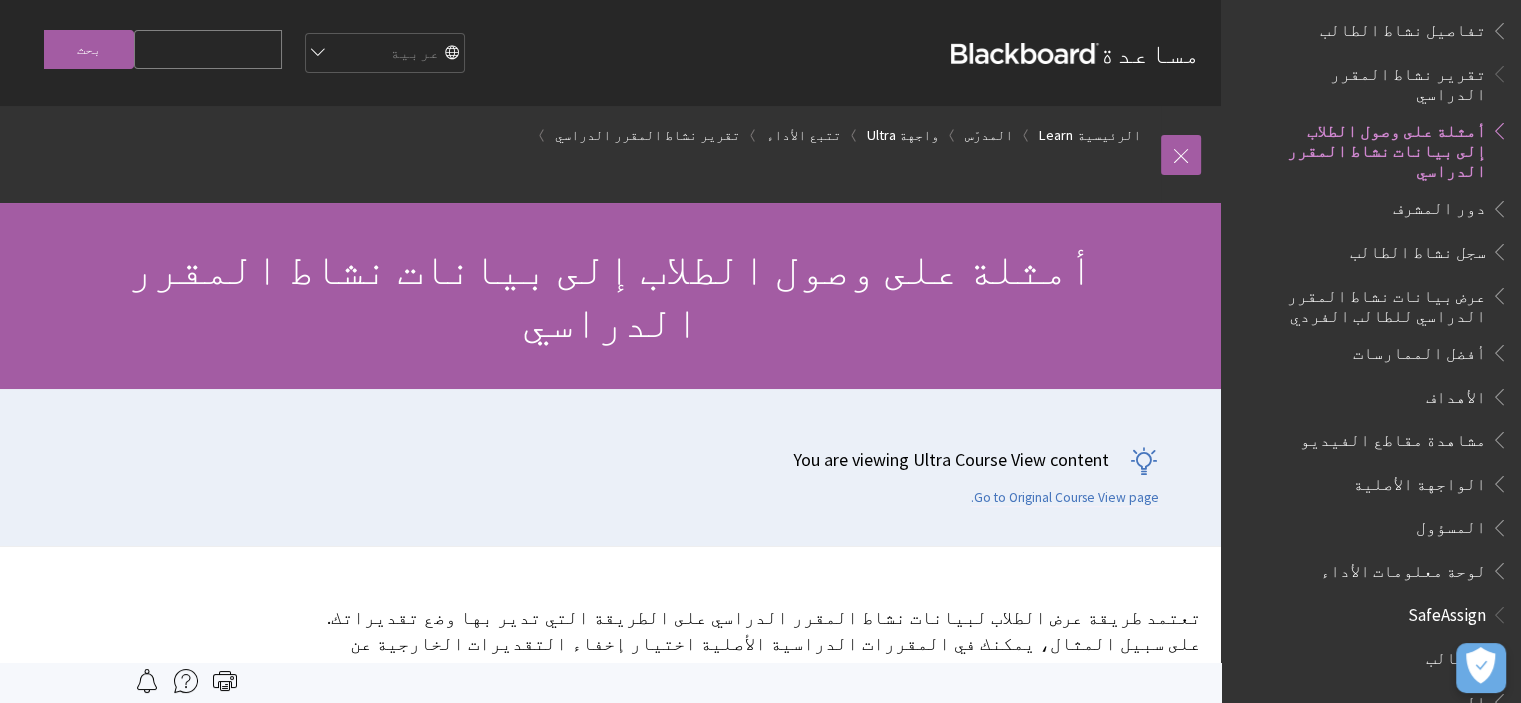 click on "الواجهة الأصلية" at bounding box center (1419, 480) 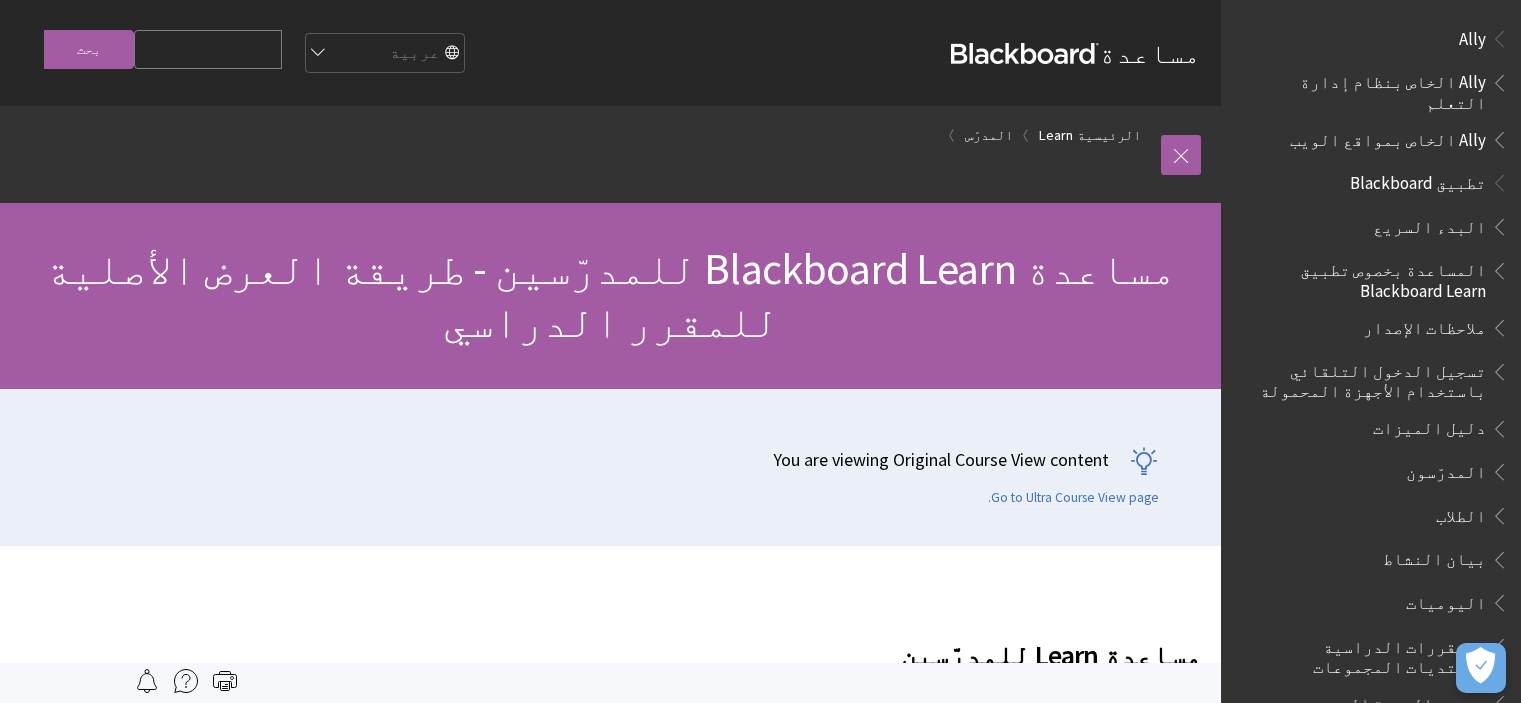 scroll, scrollTop: 0, scrollLeft: 0, axis: both 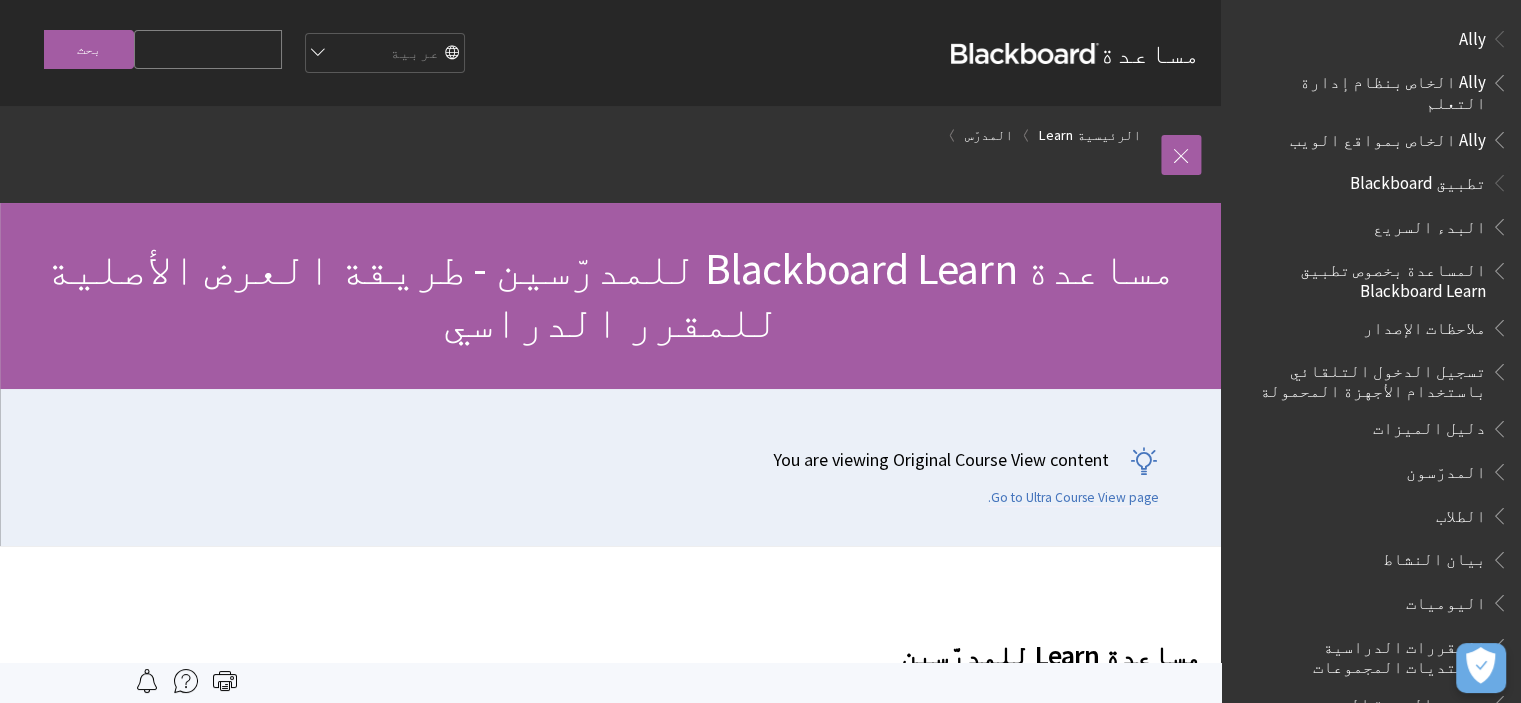 click on "المدرّسون" at bounding box center (1446, 468) 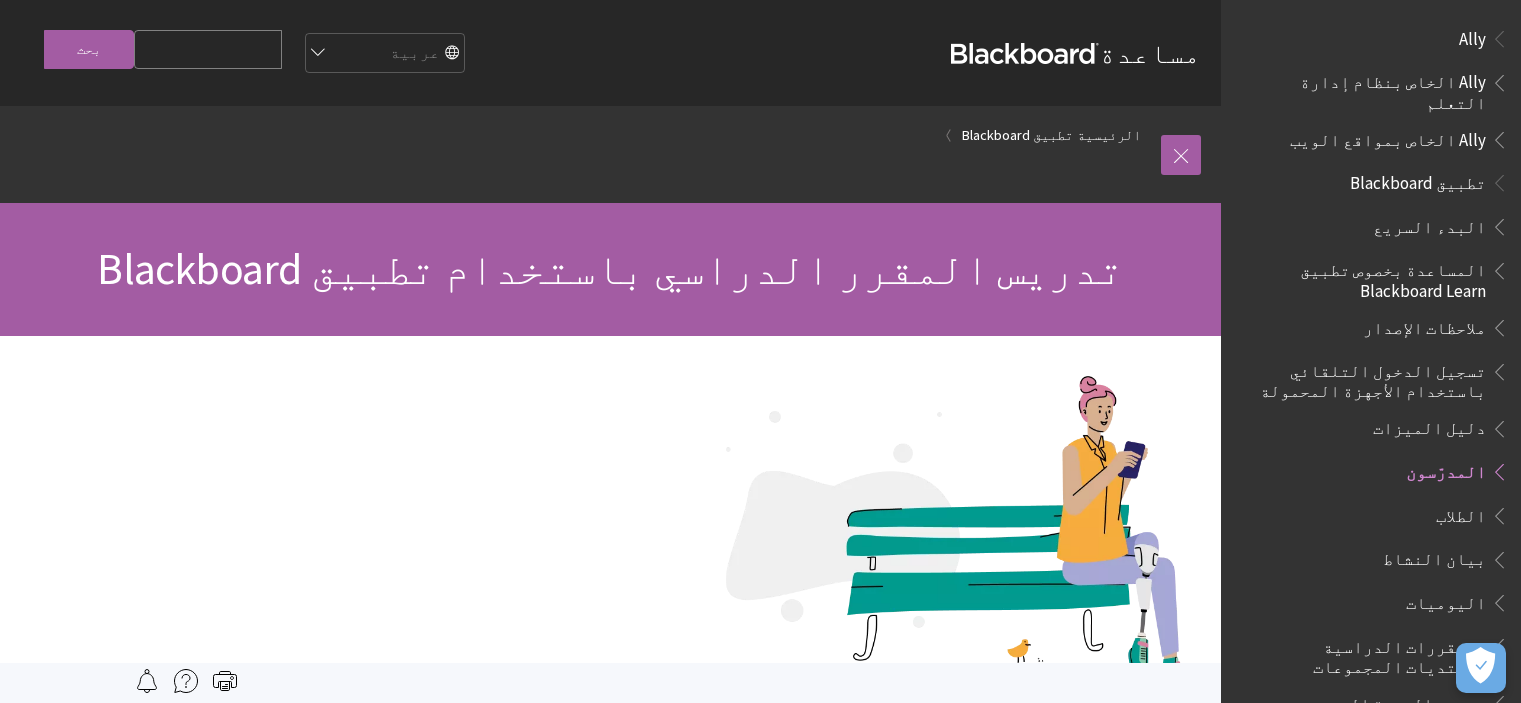 scroll, scrollTop: 0, scrollLeft: 0, axis: both 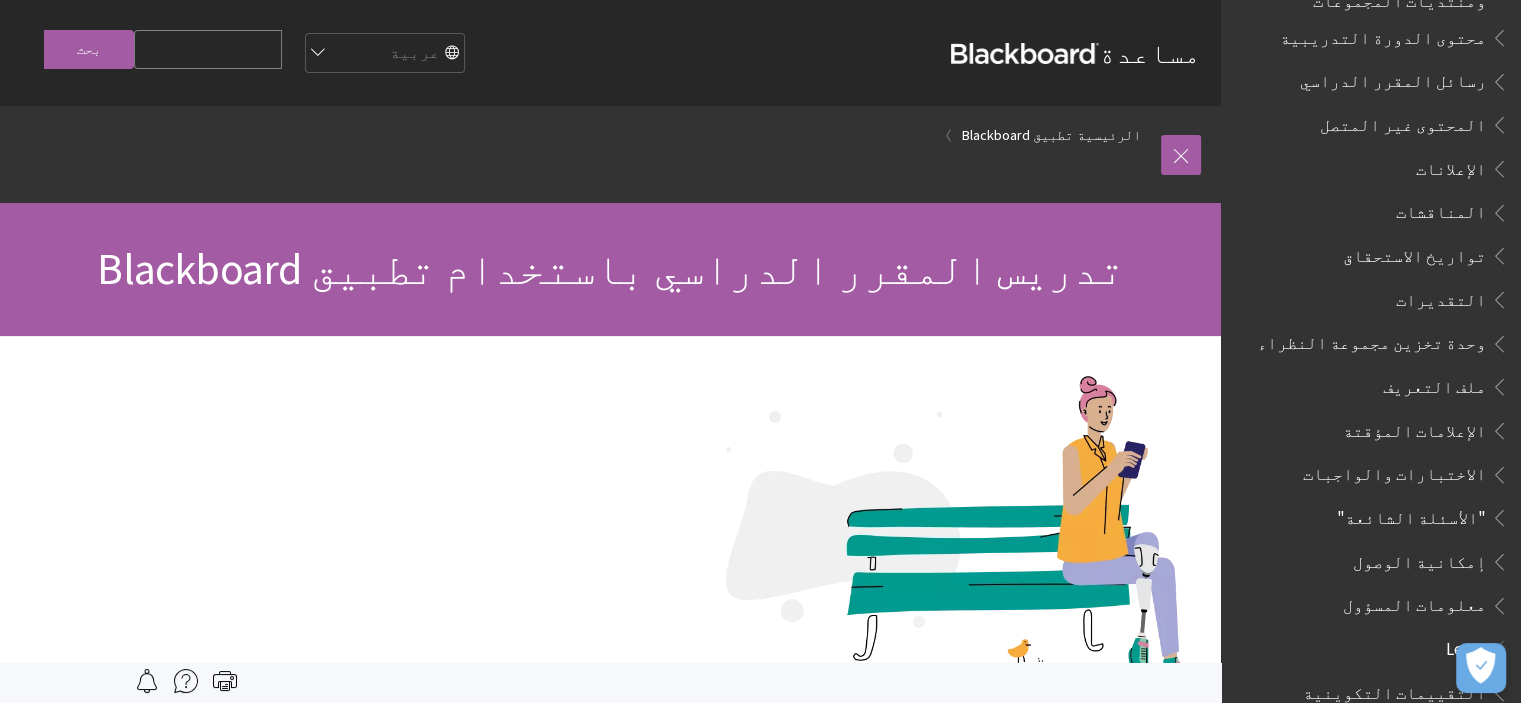 click on "الاختبارات والواجبات" at bounding box center [1394, 471] 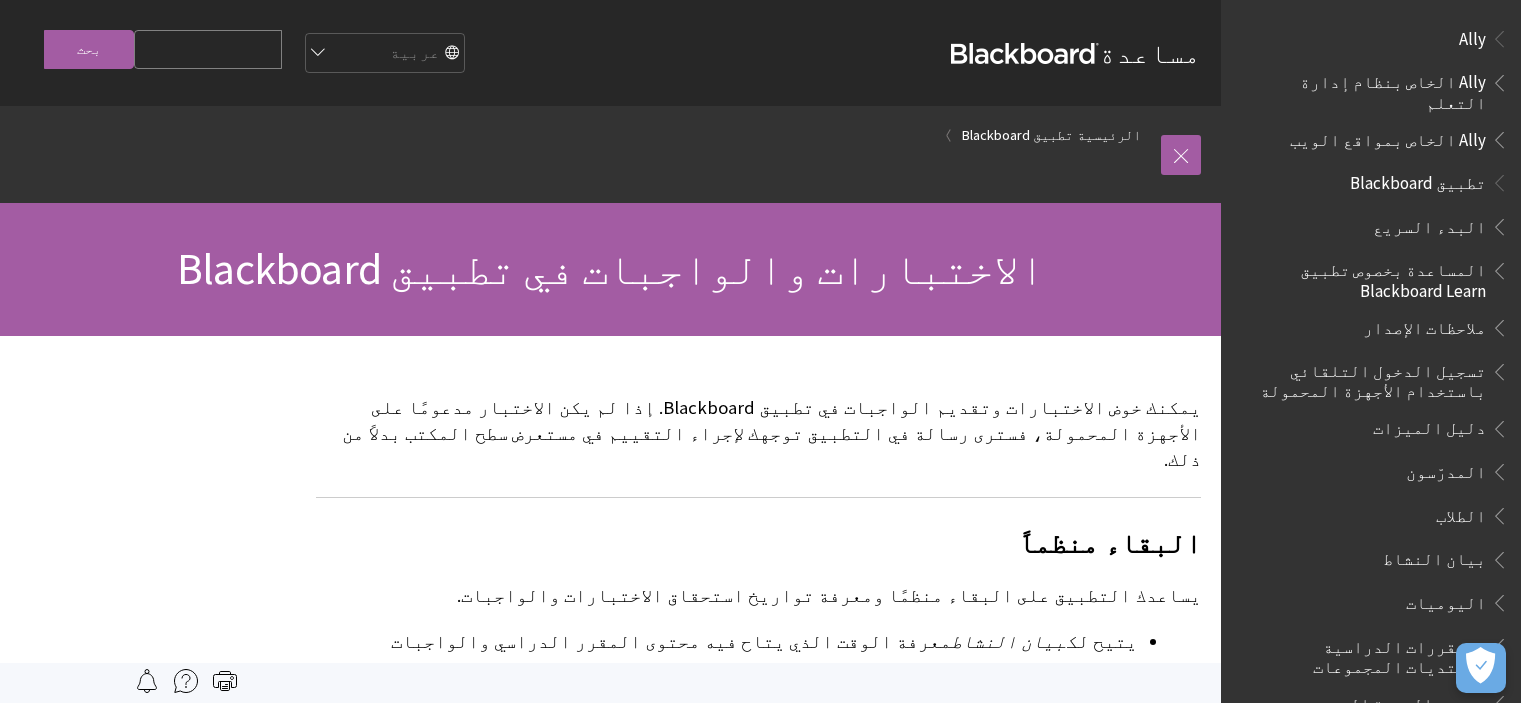 scroll, scrollTop: 0, scrollLeft: 0, axis: both 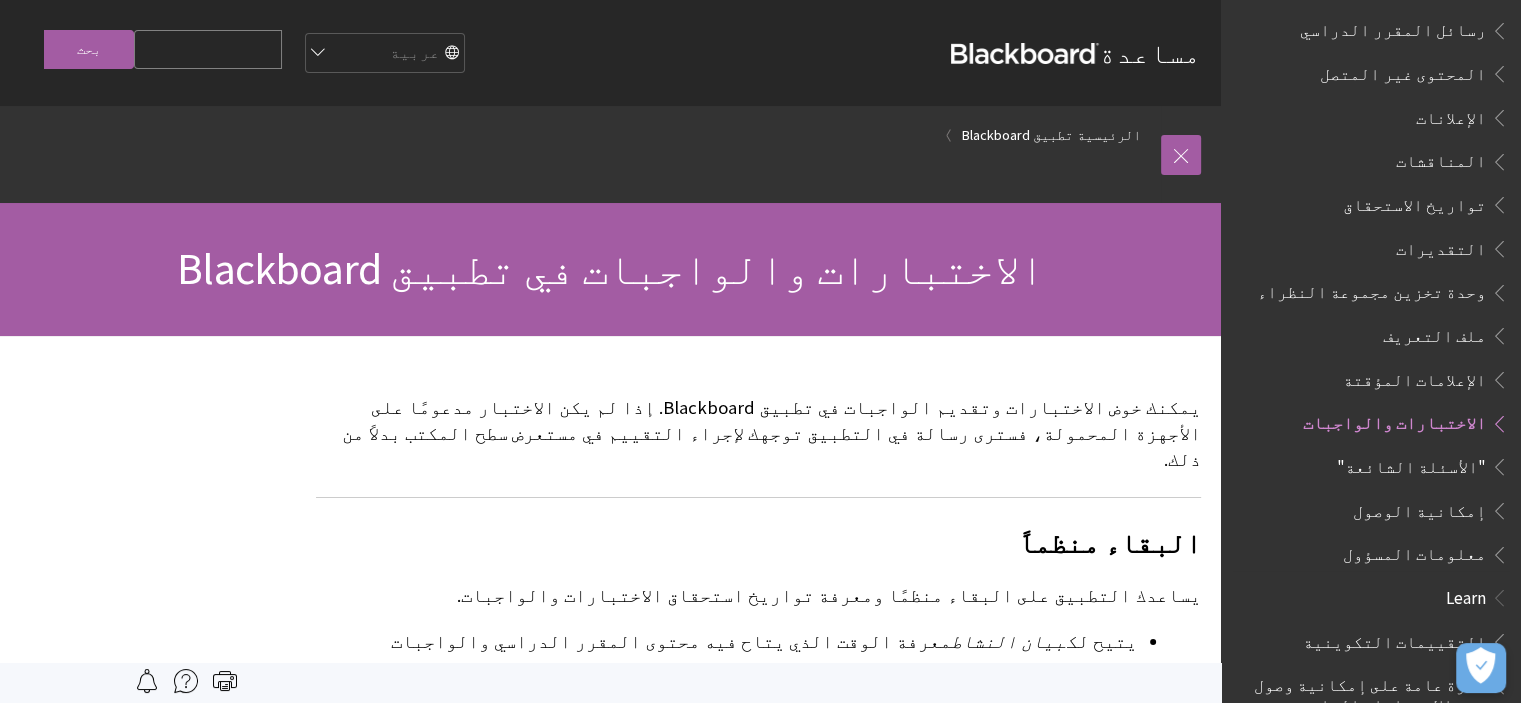 click on "الاختبارات والواجبات" at bounding box center (1394, 420) 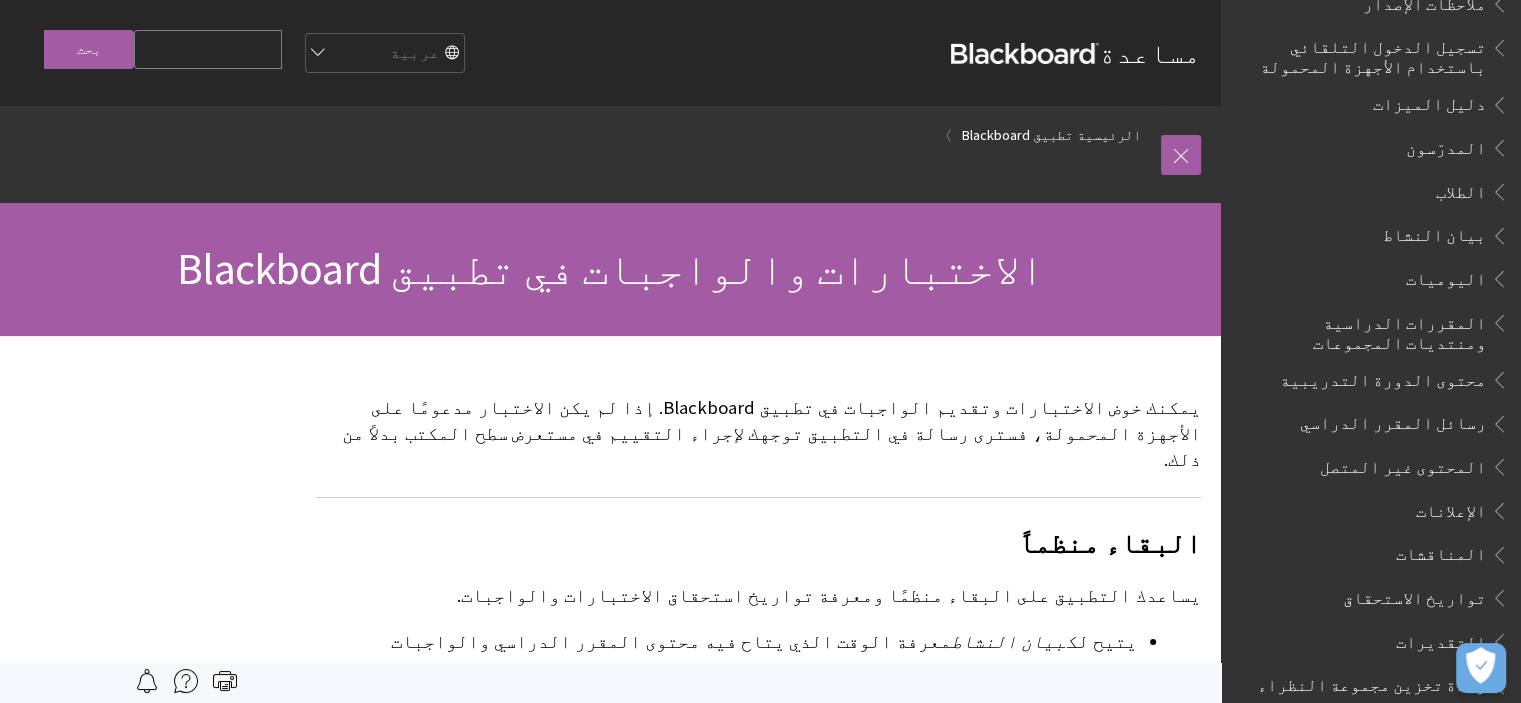 scroll, scrollTop: 327, scrollLeft: 0, axis: vertical 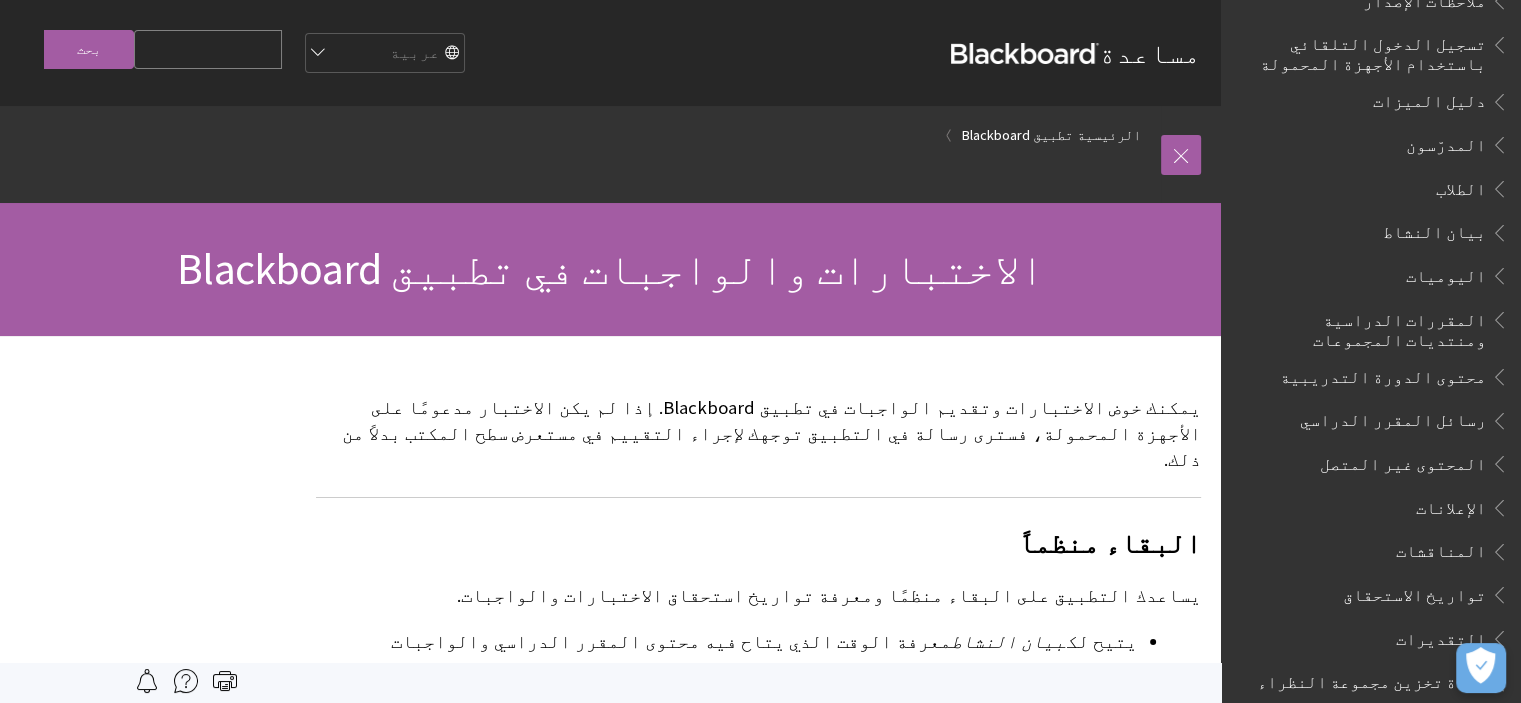 click on "الإعلانات" at bounding box center (1451, 504) 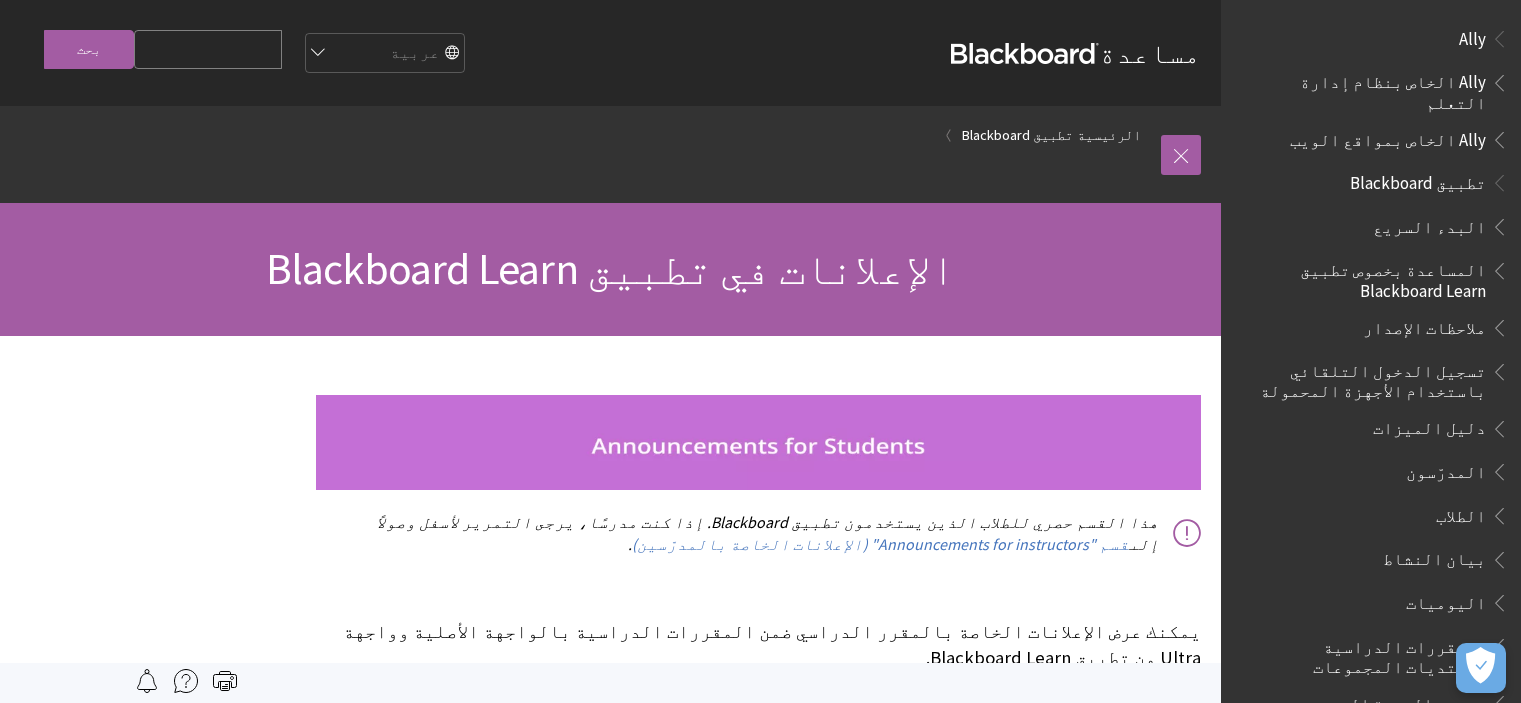 scroll, scrollTop: 0, scrollLeft: 0, axis: both 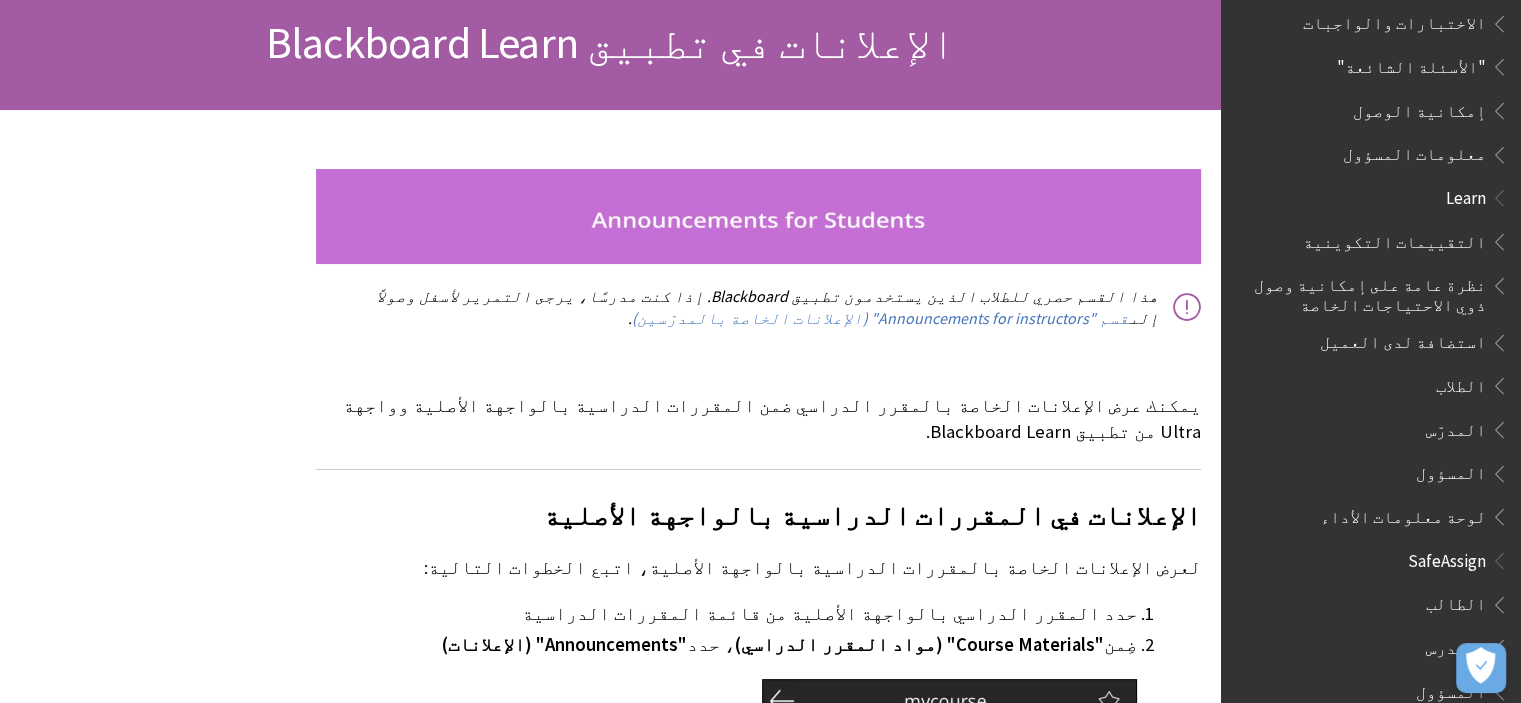 click on "المدرّس" at bounding box center (1456, 426) 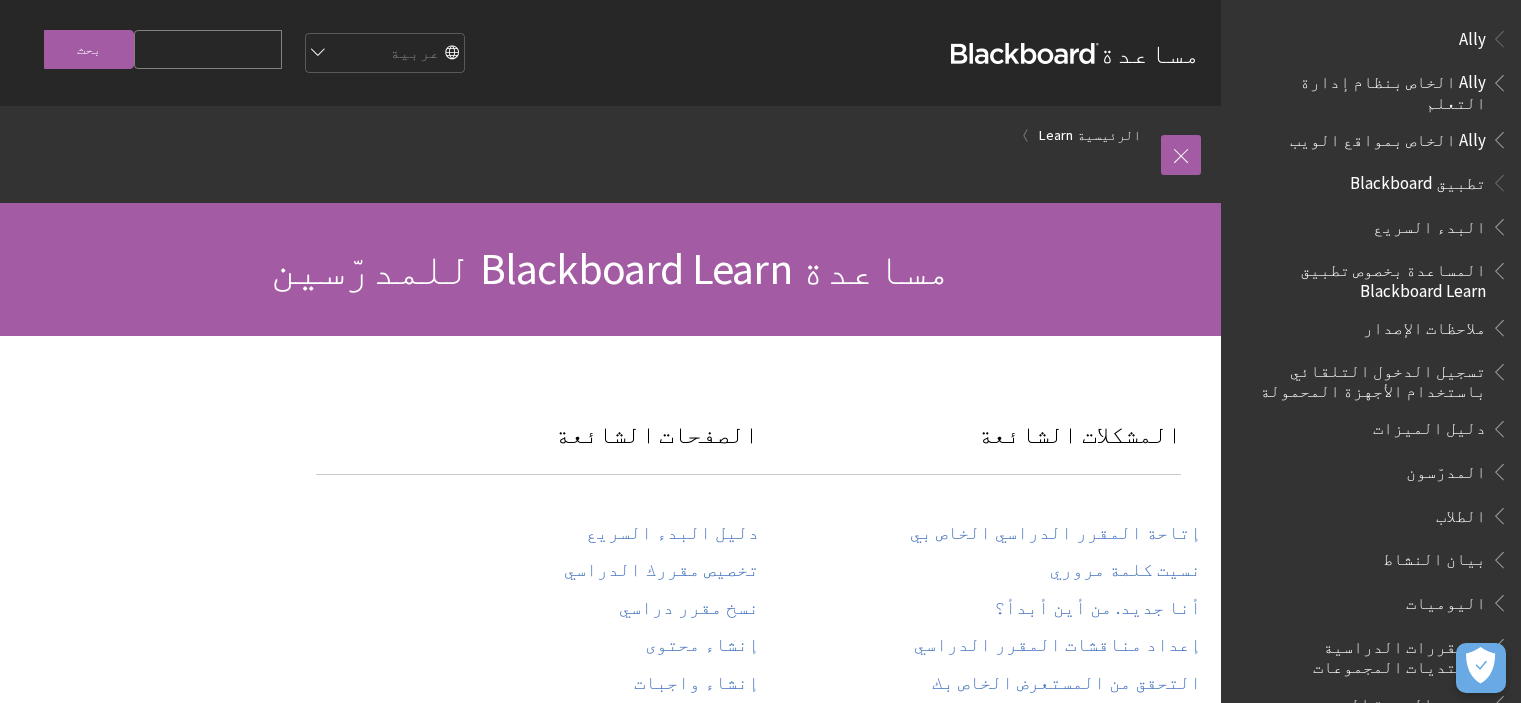 scroll, scrollTop: 0, scrollLeft: 0, axis: both 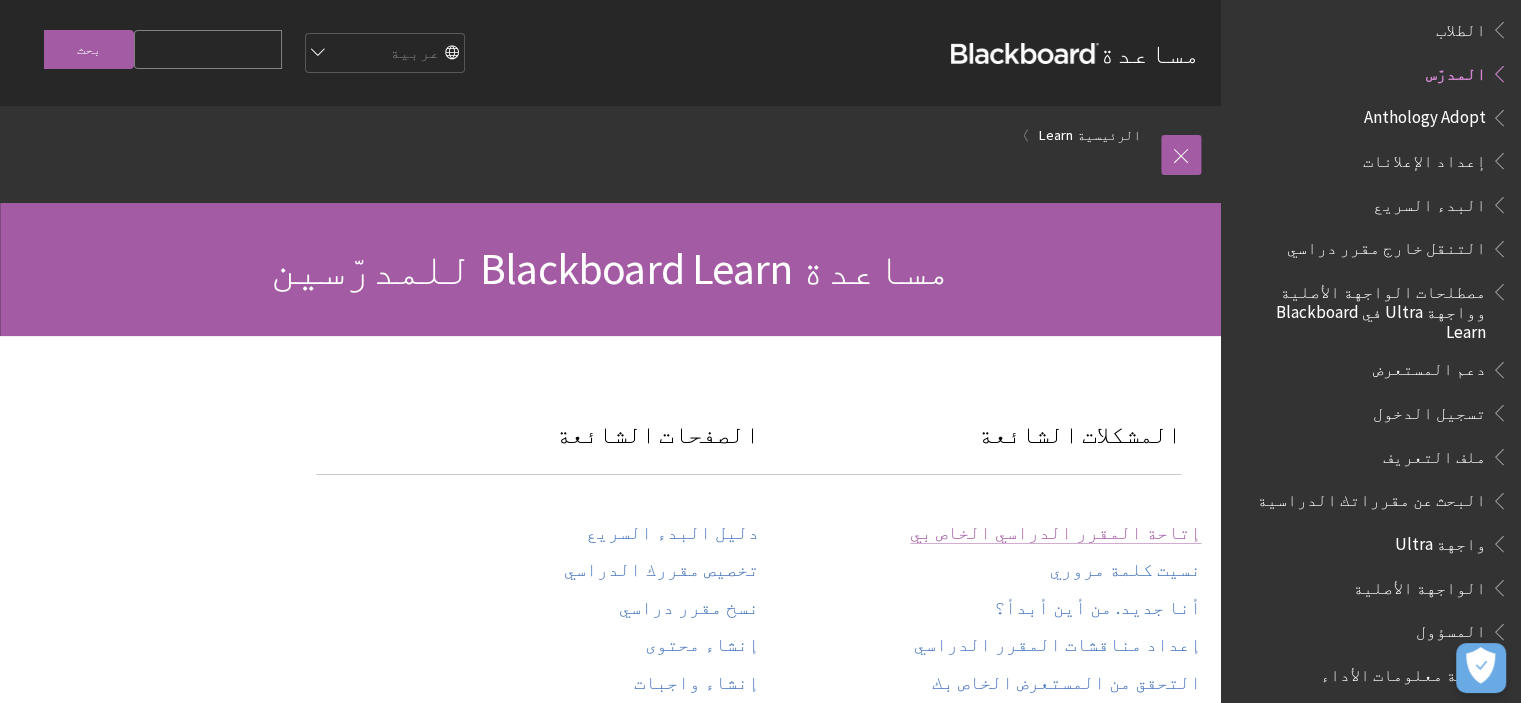 click on "إتاحة المقرر الدراسي الخاص بي" at bounding box center (1055, 533) 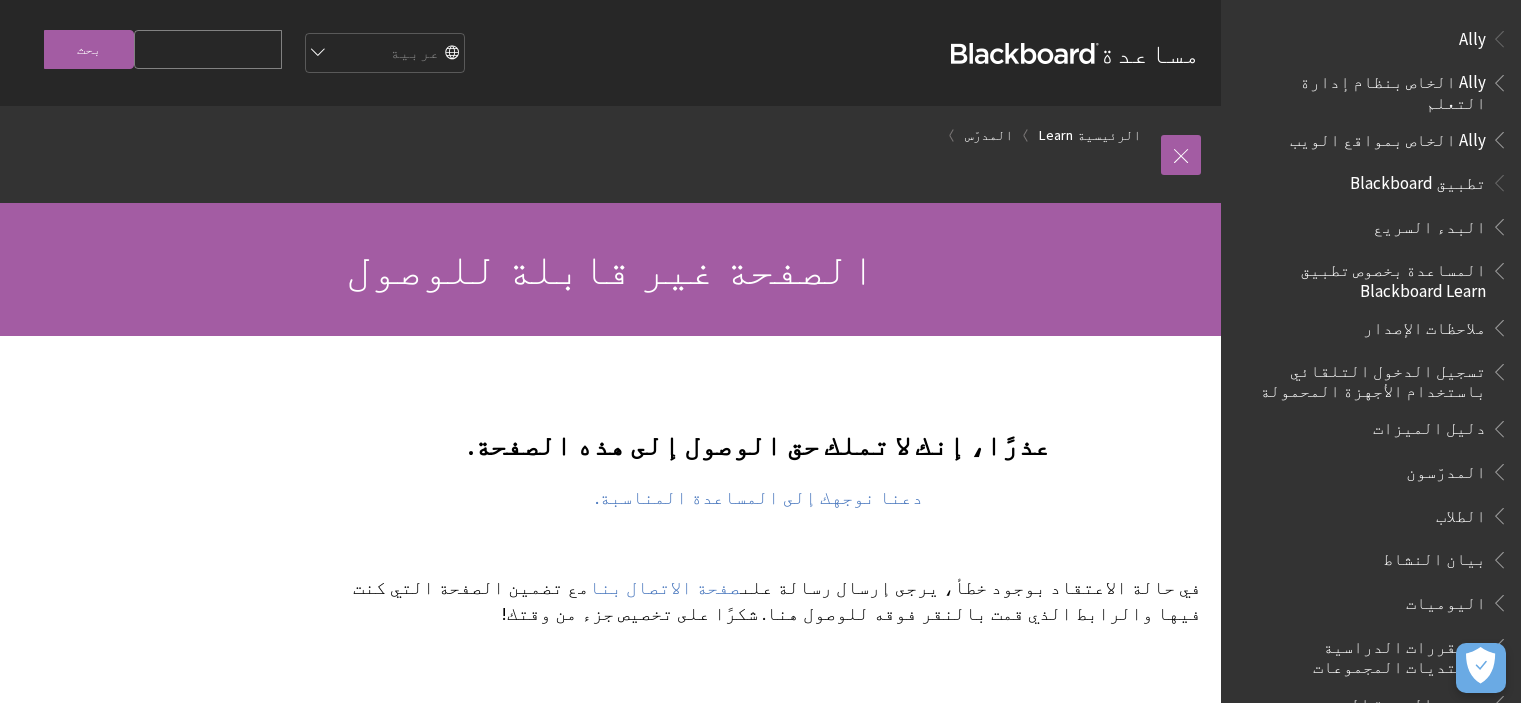 scroll, scrollTop: 0, scrollLeft: 0, axis: both 